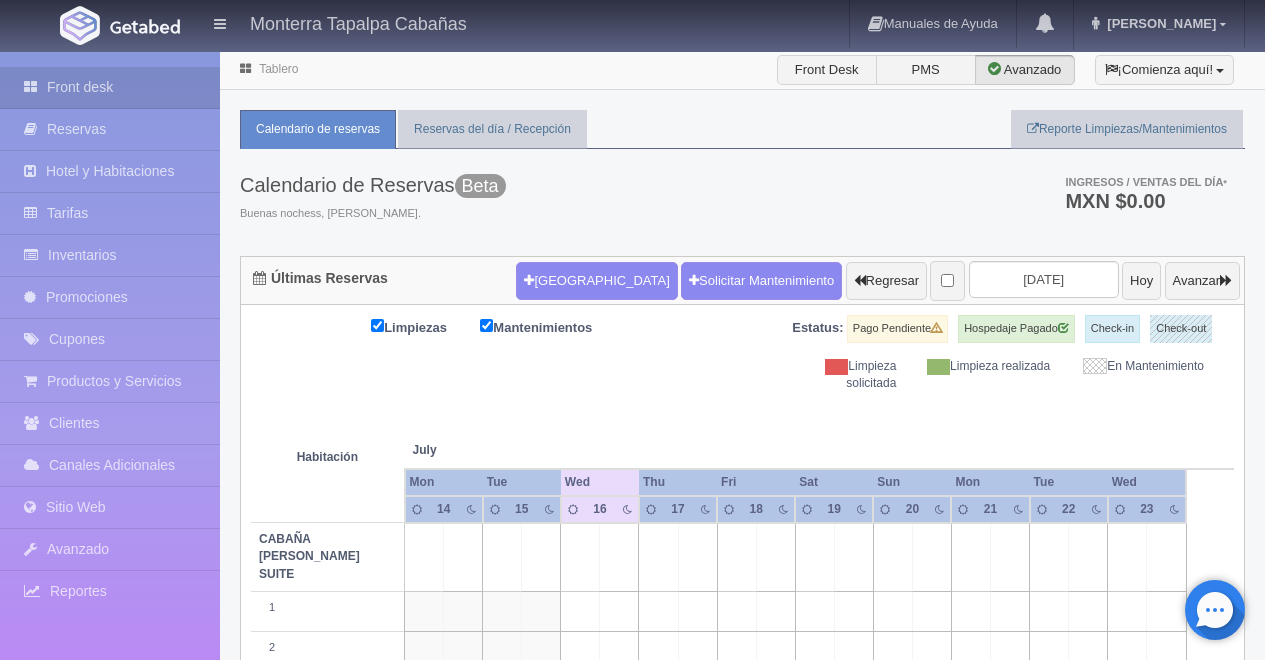 scroll, scrollTop: 0, scrollLeft: 0, axis: both 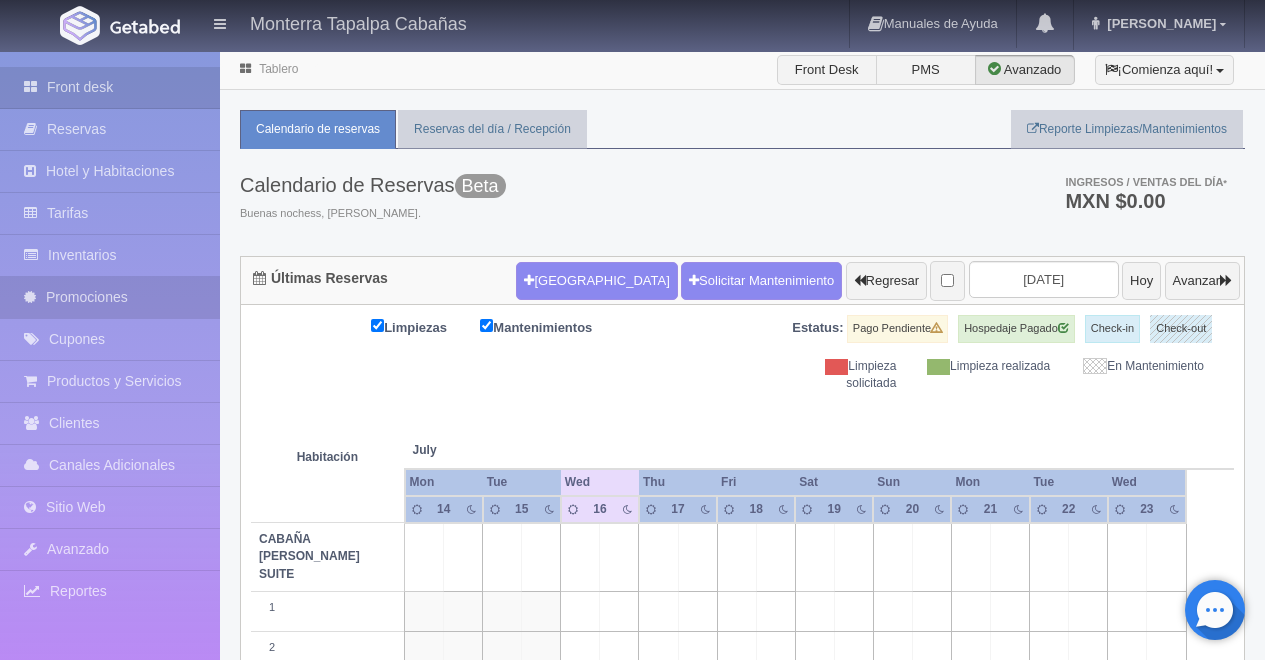 click on "Promociones" at bounding box center (110, 297) 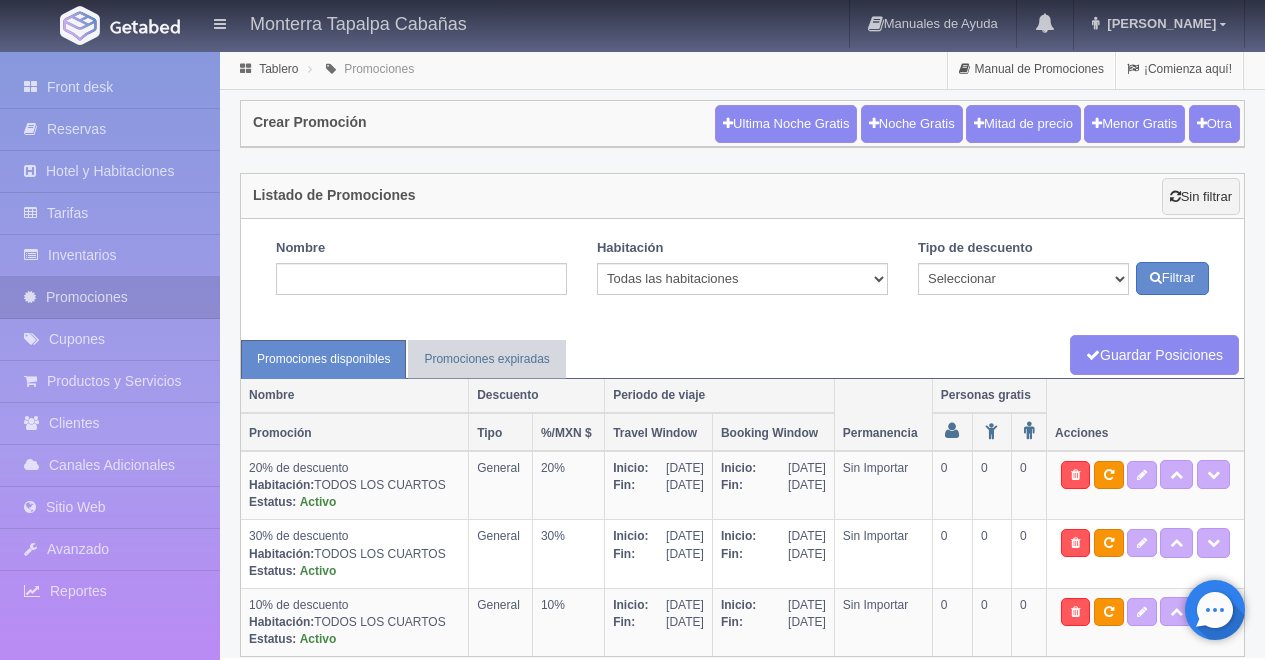 scroll, scrollTop: 0, scrollLeft: 0, axis: both 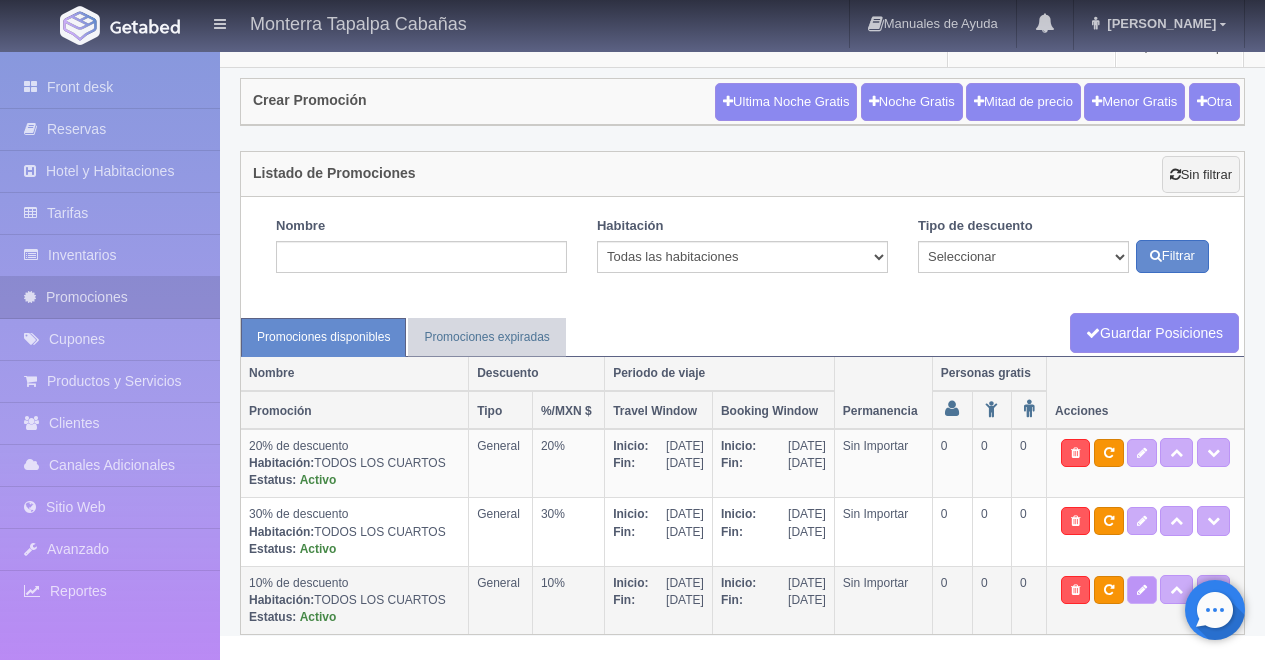 click at bounding box center (1142, 590) 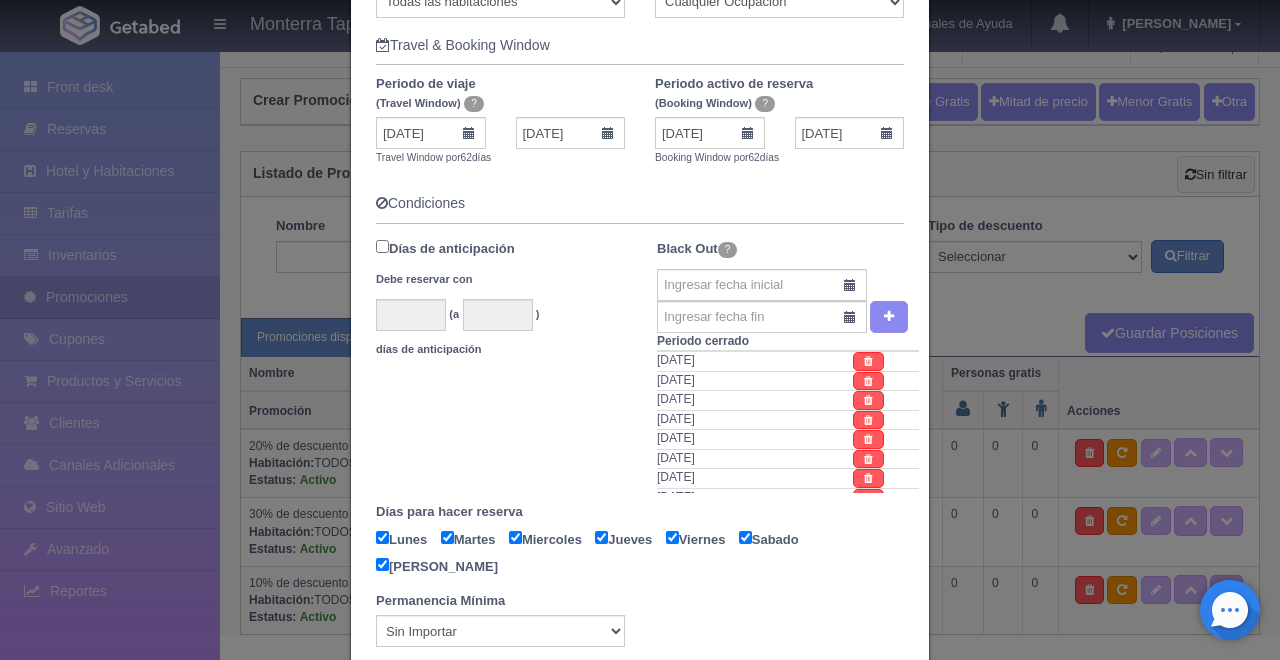scroll, scrollTop: 528, scrollLeft: 0, axis: vertical 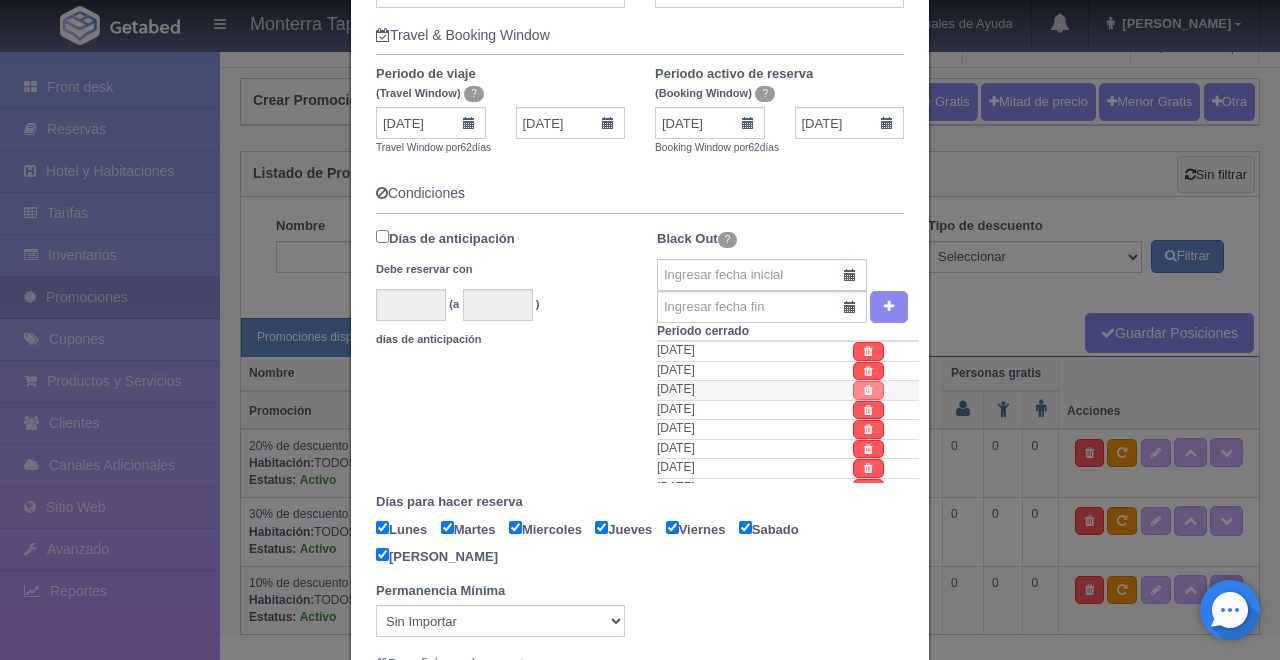 click at bounding box center [868, 390] 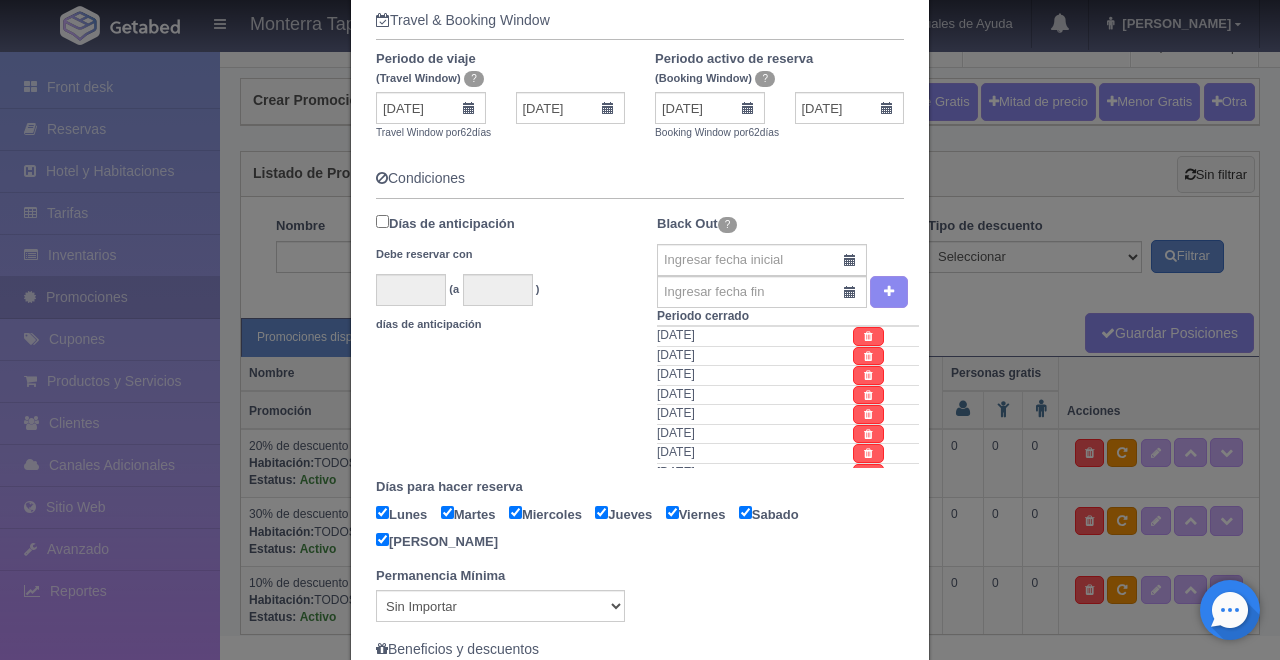 scroll, scrollTop: 567, scrollLeft: 0, axis: vertical 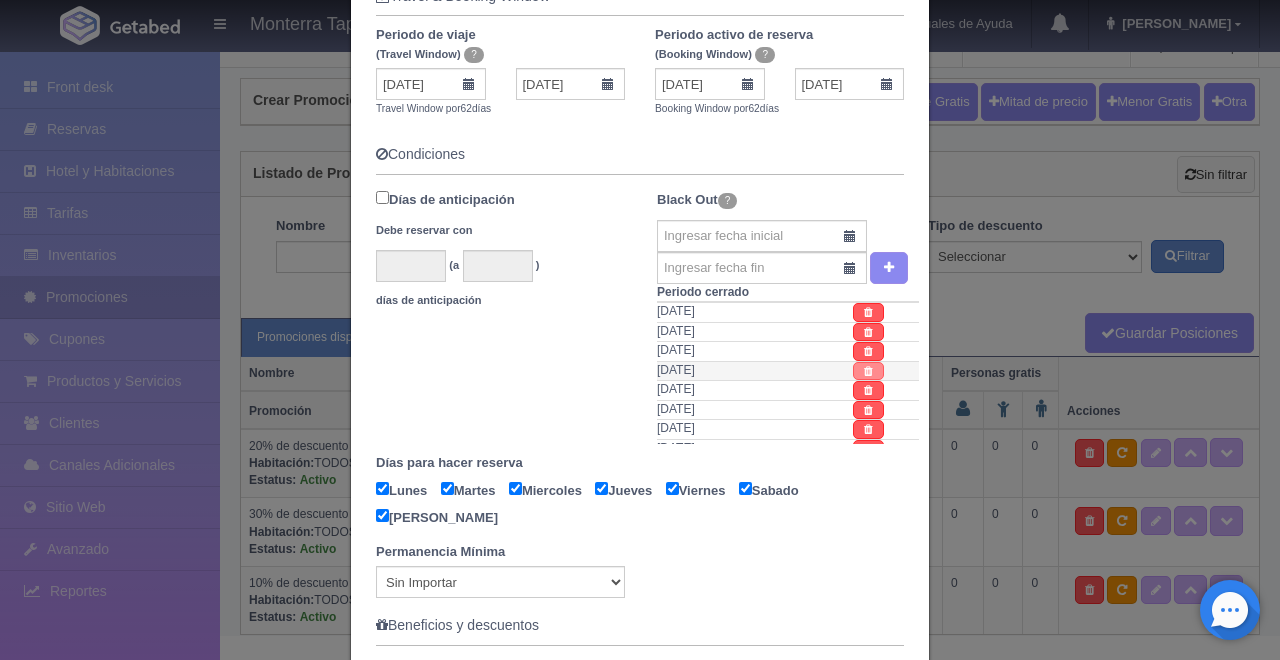 click at bounding box center [868, 371] 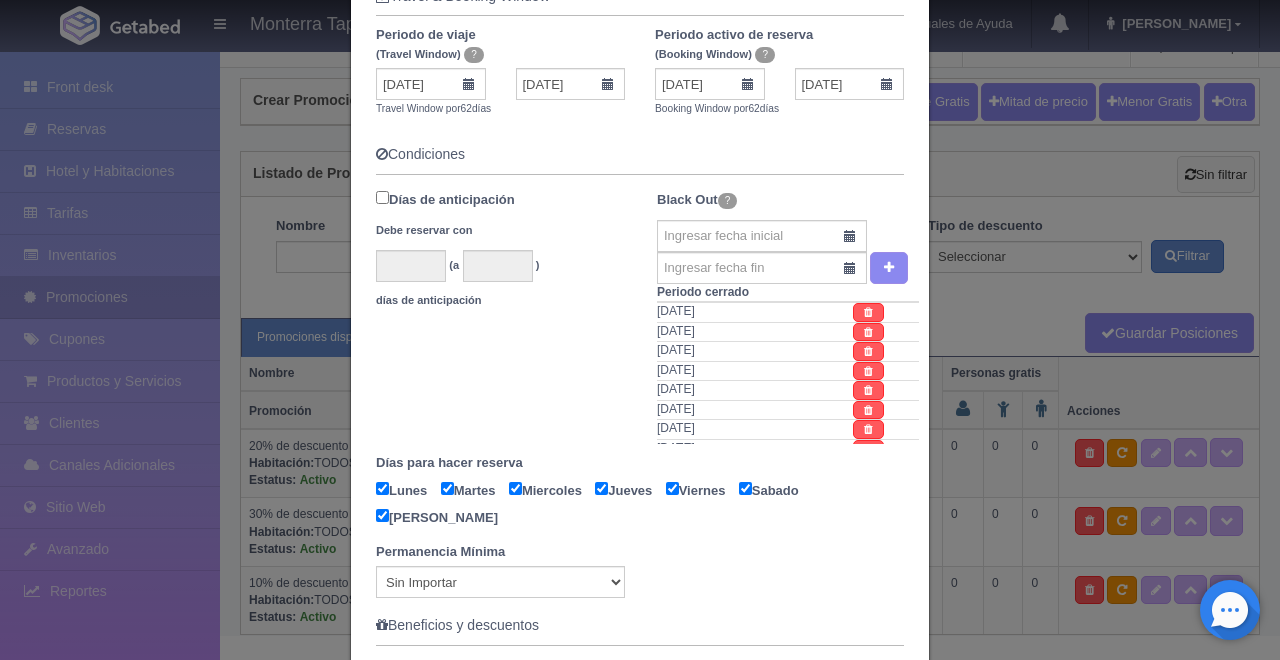 scroll, scrollTop: 1081, scrollLeft: 0, axis: vertical 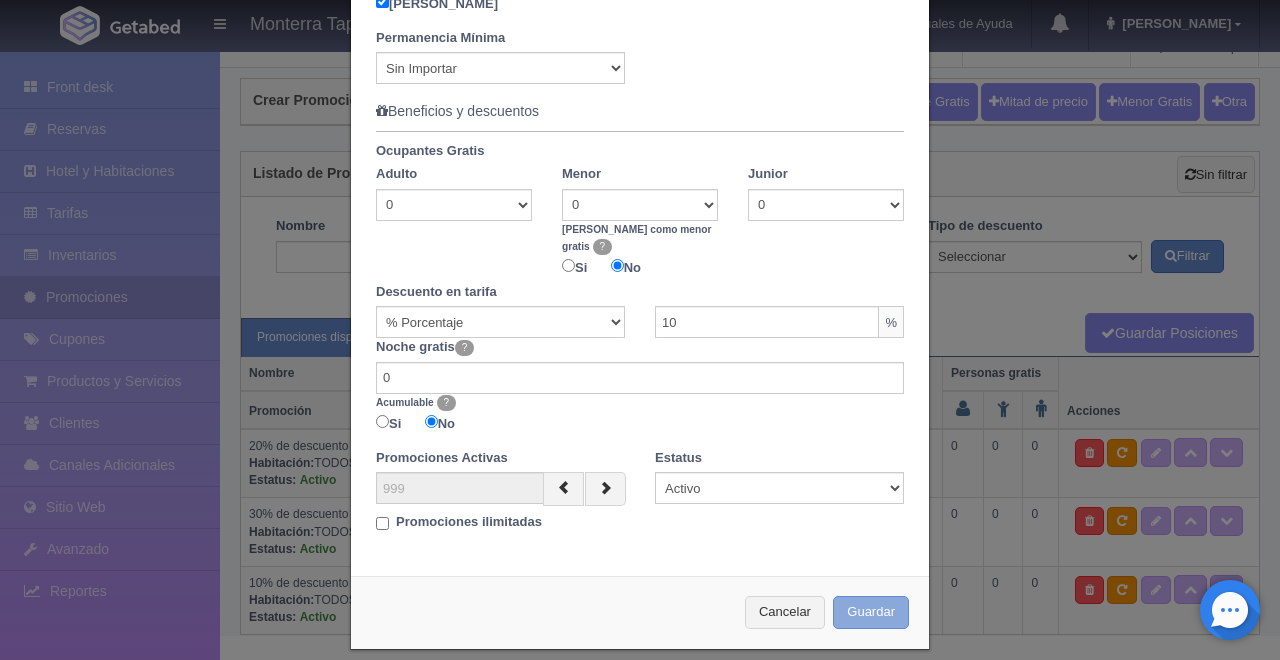 click on "Guardar" at bounding box center (871, 612) 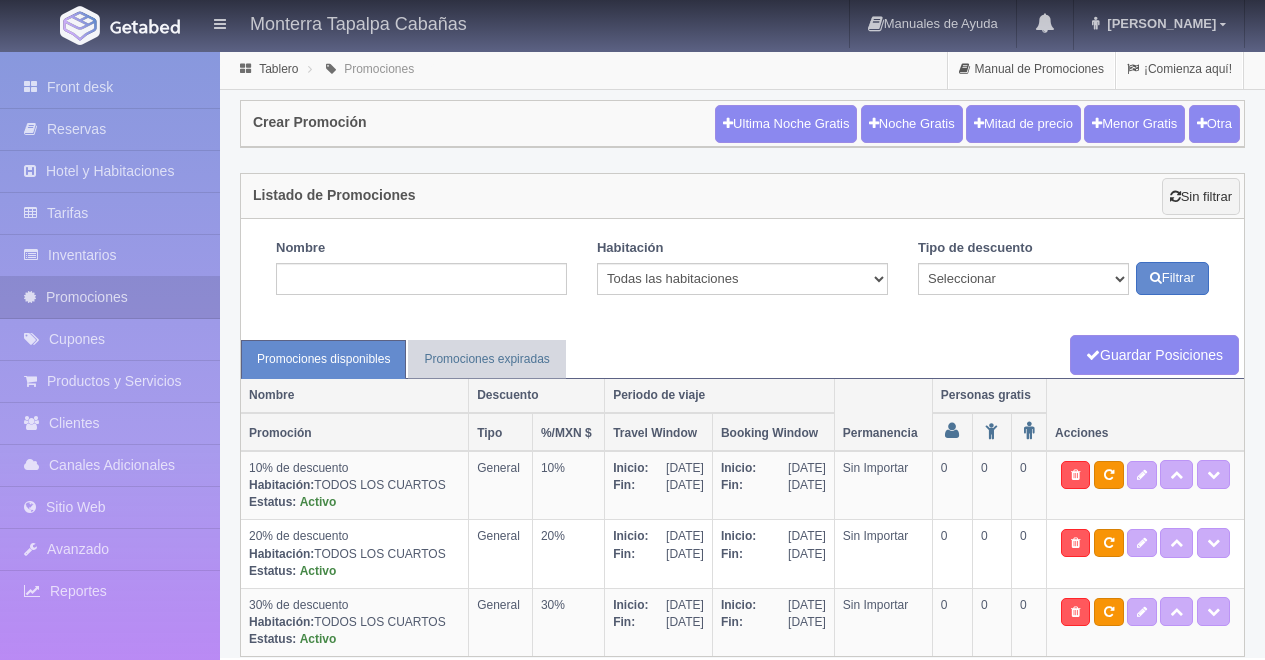 scroll, scrollTop: 0, scrollLeft: 0, axis: both 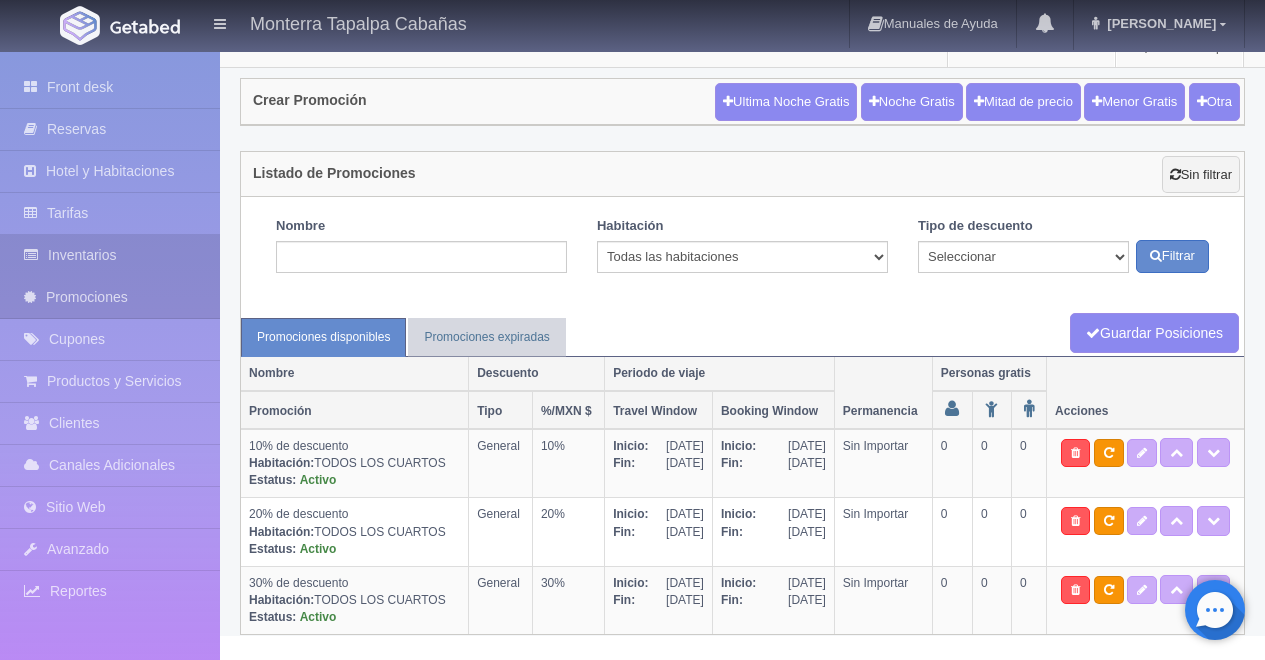 click on "Inventarios" at bounding box center [110, 255] 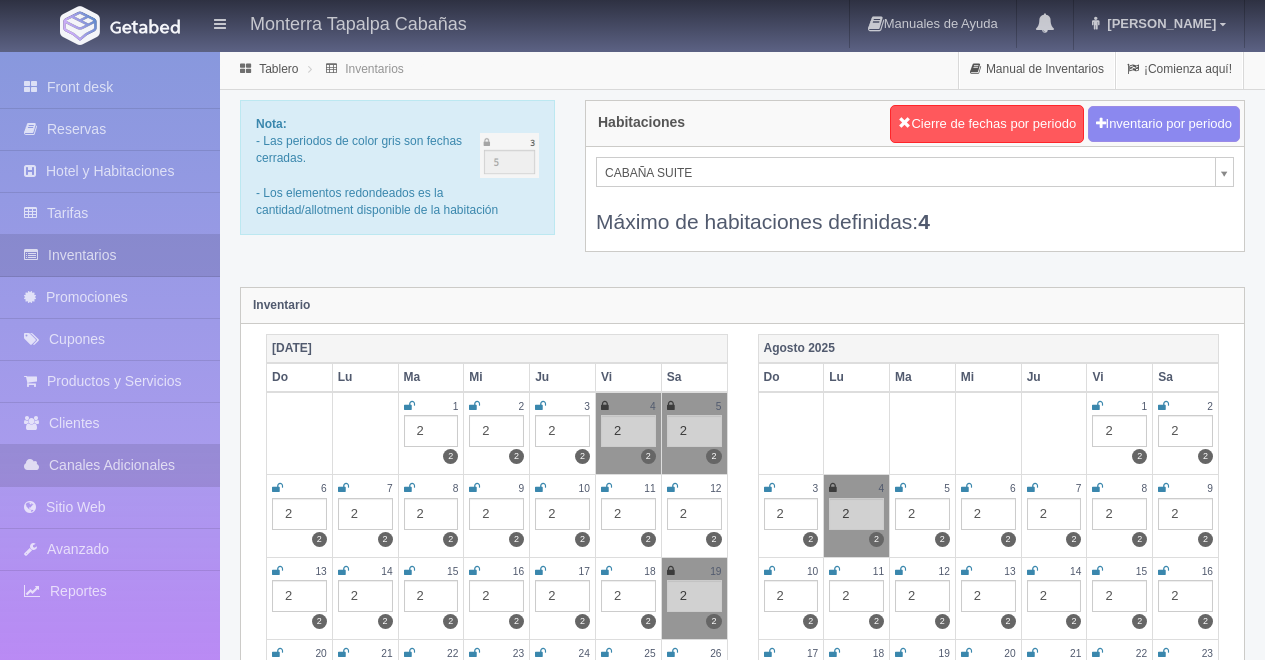 scroll, scrollTop: 0, scrollLeft: 0, axis: both 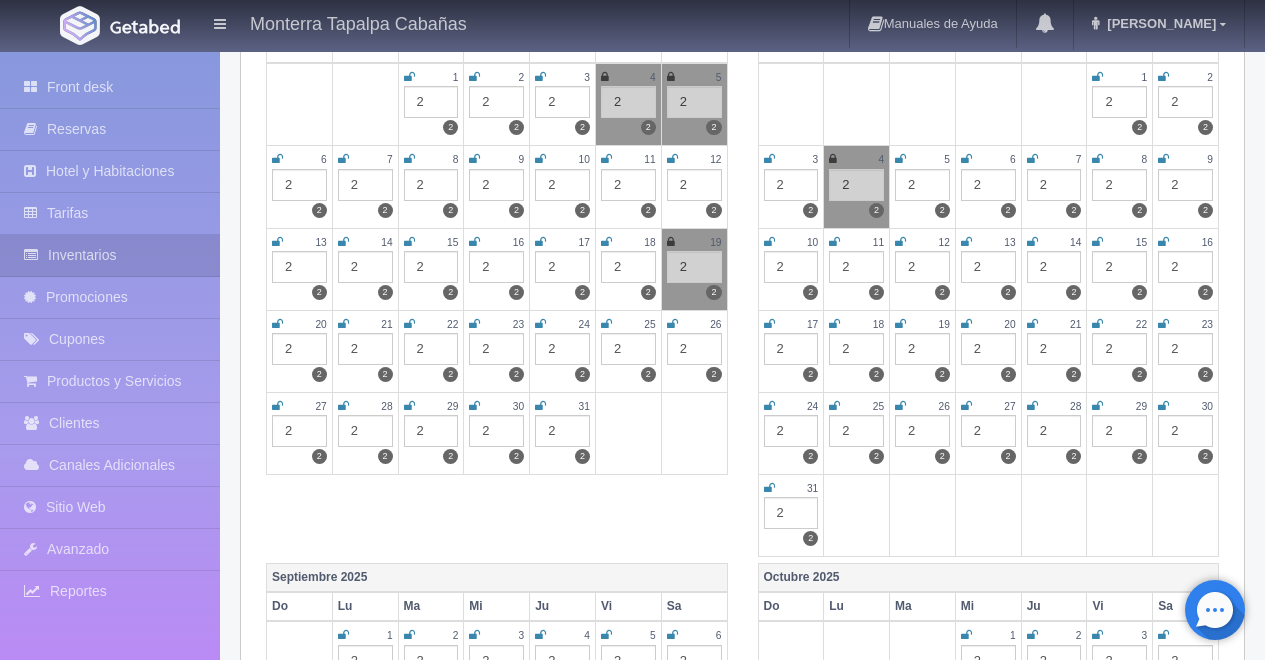 click at bounding box center [672, 324] 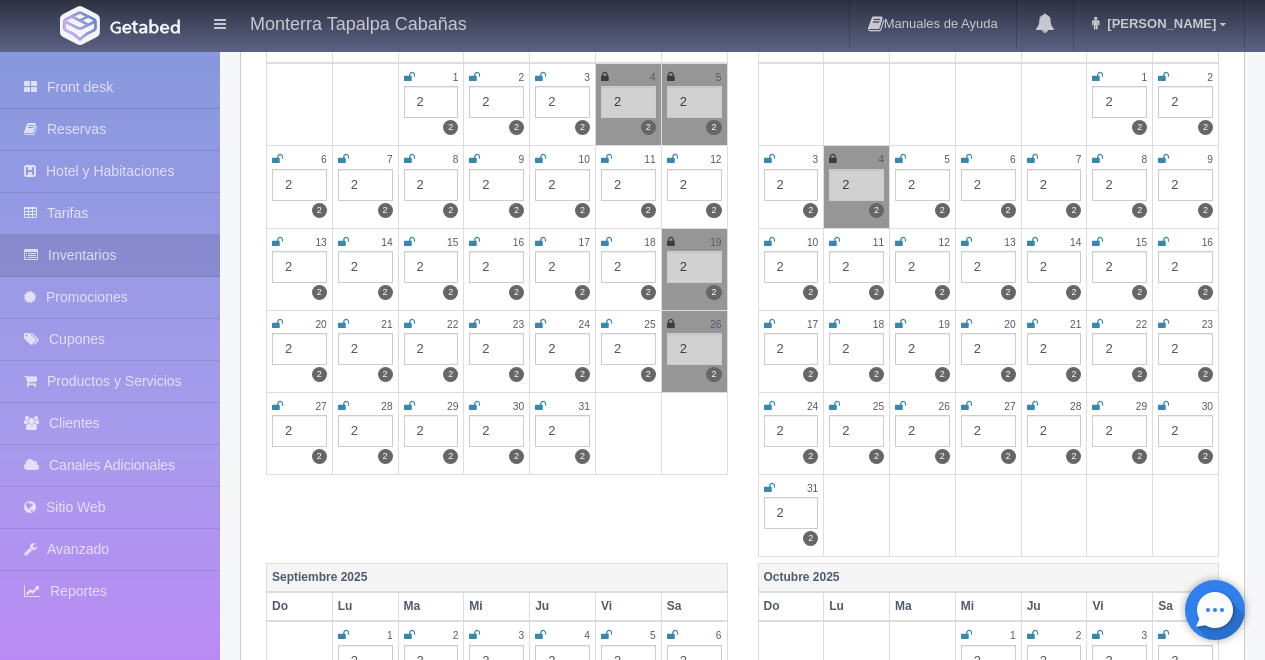 click at bounding box center [606, 324] 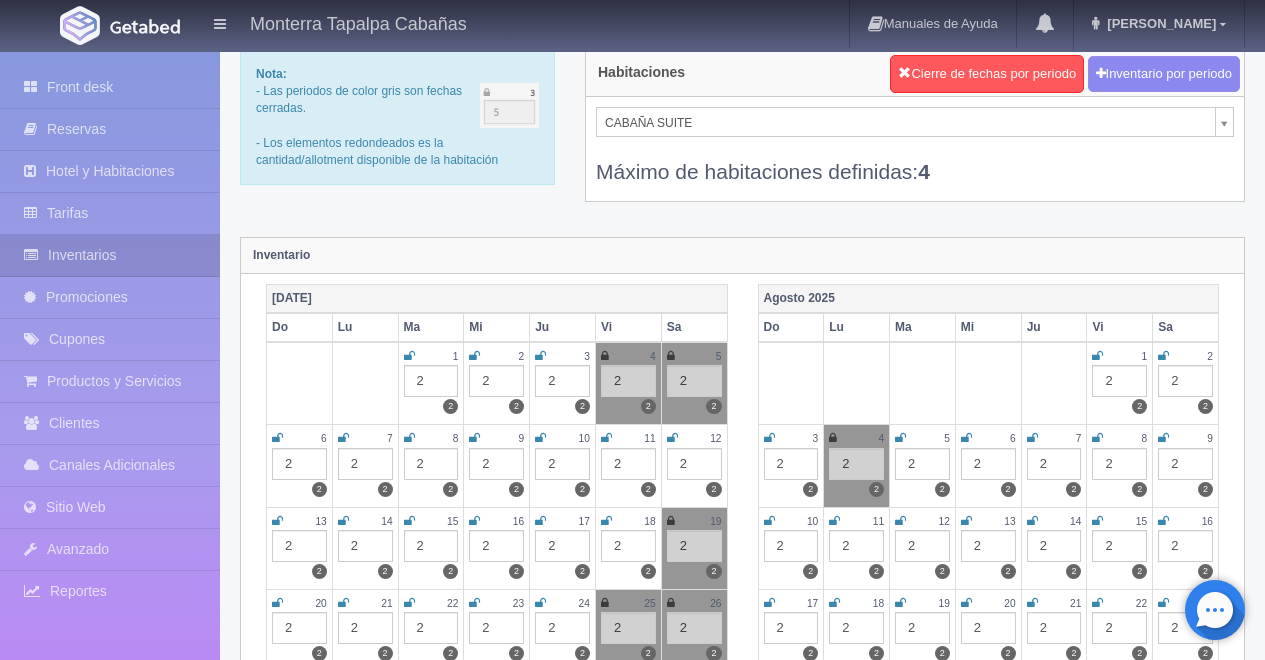 scroll, scrollTop: 0, scrollLeft: 0, axis: both 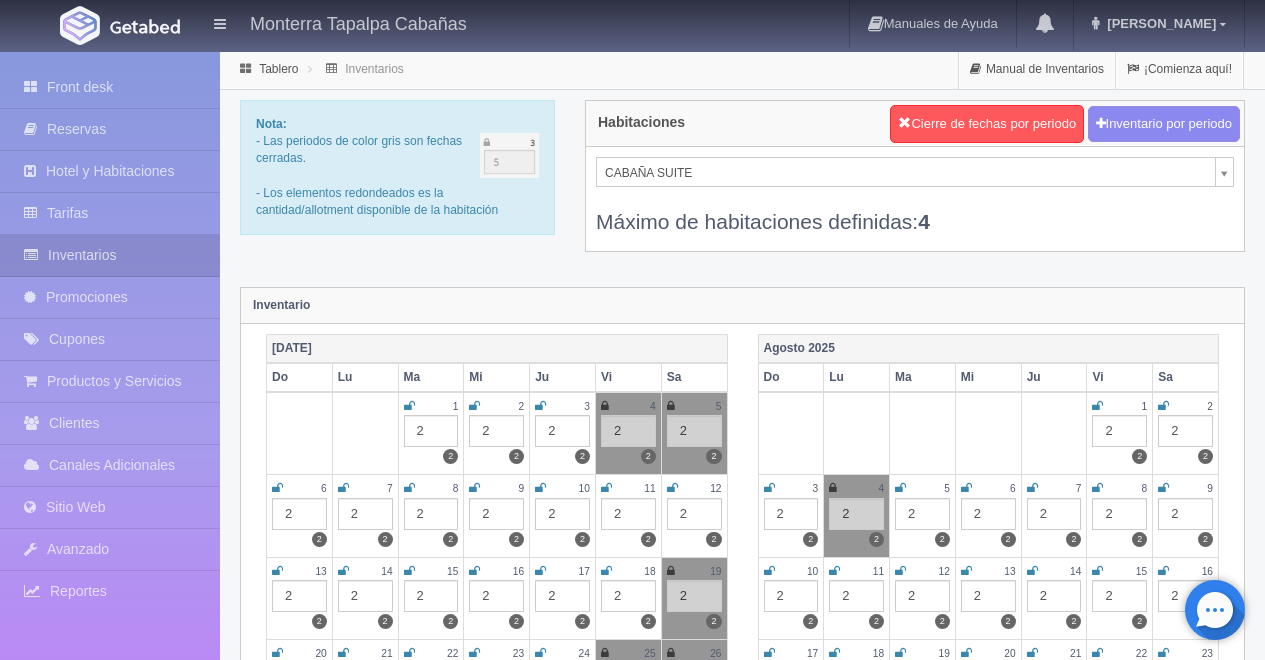 click on "Monterra Tapalpa Cabañas
Manuales de Ayuda
Actualizaciones recientes
Ana
Mi Perfil
Salir / Log Out
Procesando...
Front desk
Reservas
Hotel y Habitaciones
Tarifas
Inventarios
Promociones
Cupones
Productos y Servicios
Clientes
Canales Adicionales
Facebook Fan Page" at bounding box center [632, 1777] 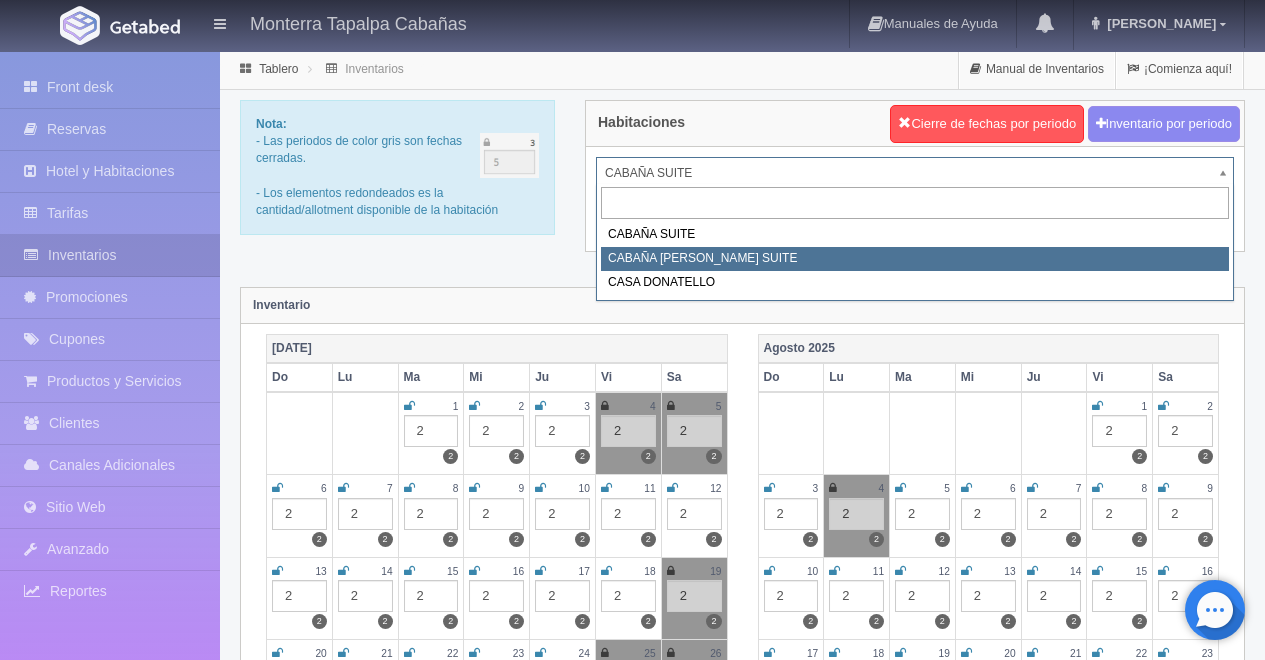 select on "2102" 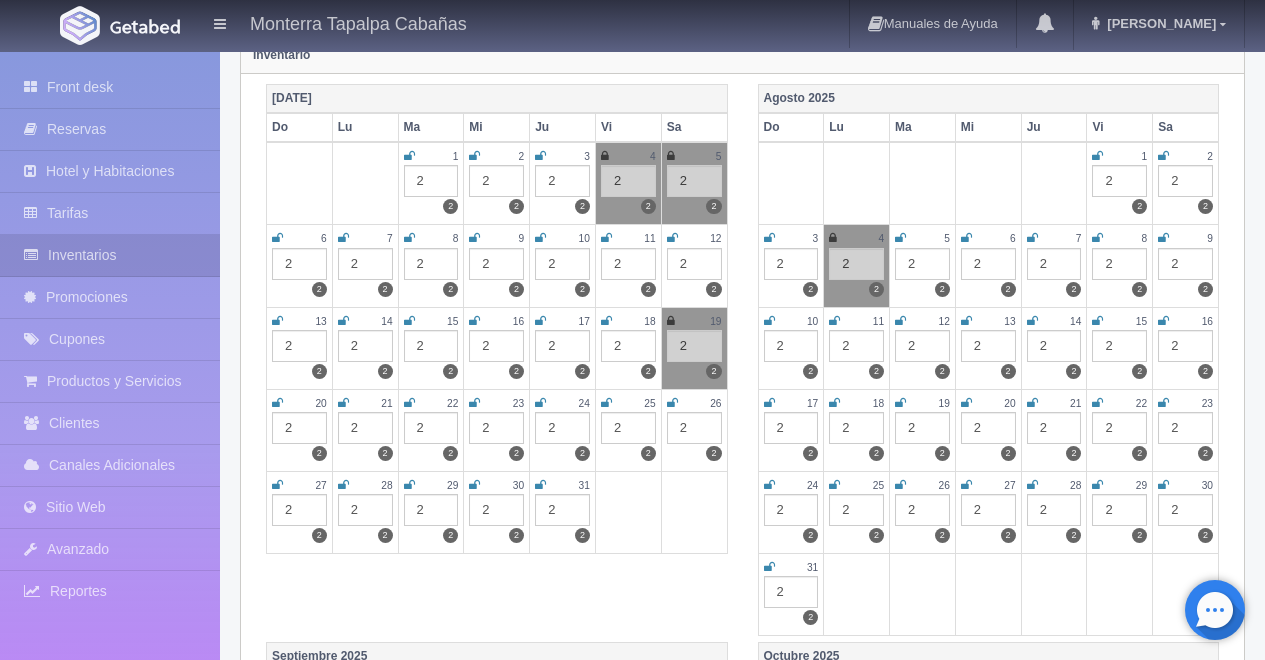 scroll, scrollTop: 266, scrollLeft: 0, axis: vertical 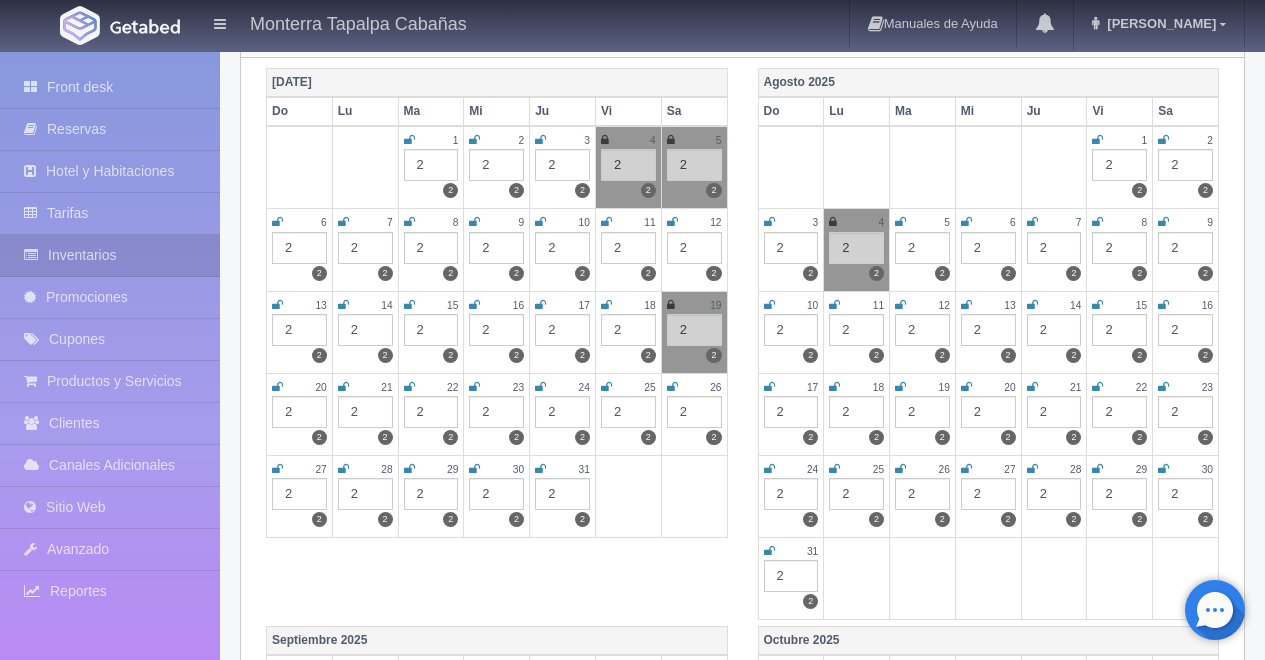 click at bounding box center [606, 387] 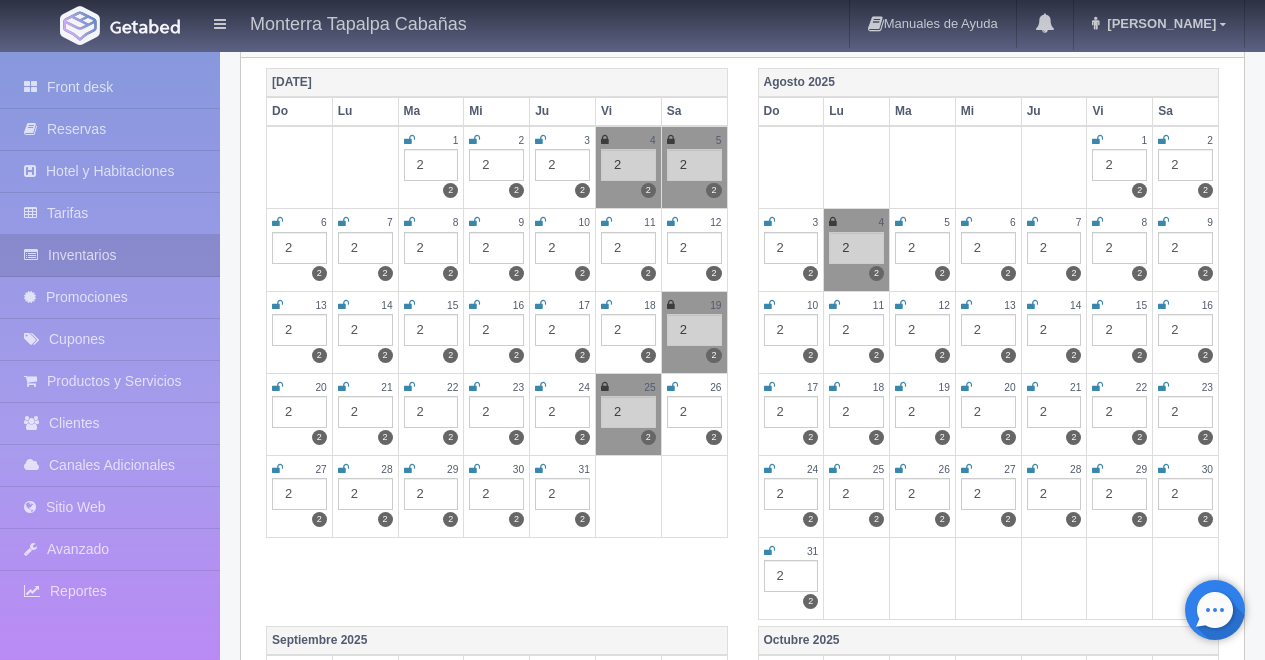 click at bounding box center (672, 387) 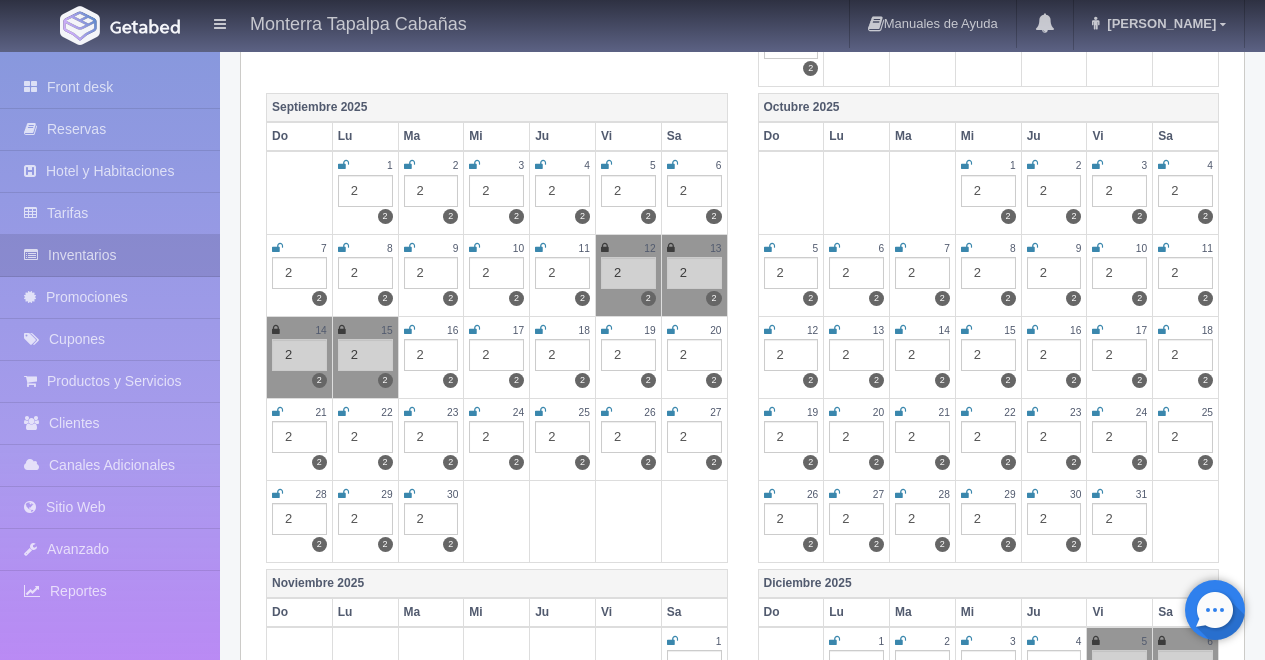 scroll, scrollTop: 884, scrollLeft: 0, axis: vertical 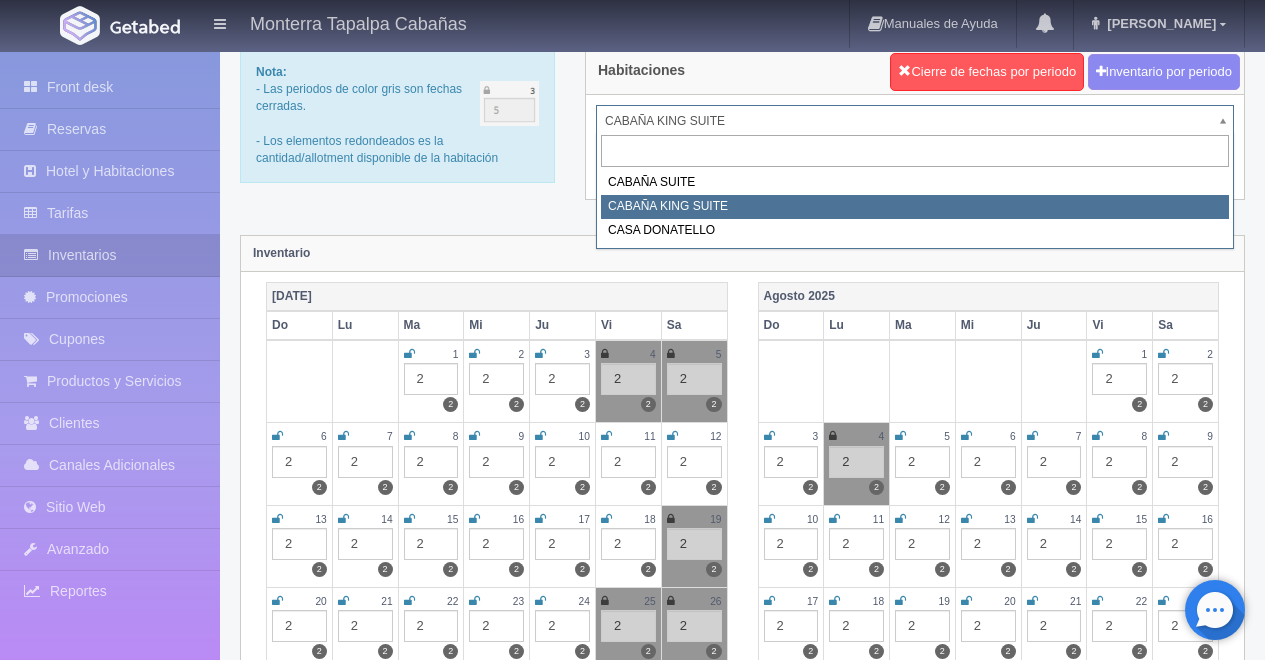 click on "Monterra Tapalpa Cabañas
Manuales de Ayuda
Actualizaciones recientes
Ana
Mi Perfil
Salir / Log Out
Procesando...
Front desk
Reservas
Hotel y Habitaciones
Tarifas
Inventarios
Promociones
Cupones
Productos y Servicios
Clientes
Canales Adicionales
Facebook Fan Page" at bounding box center (632, 1725) 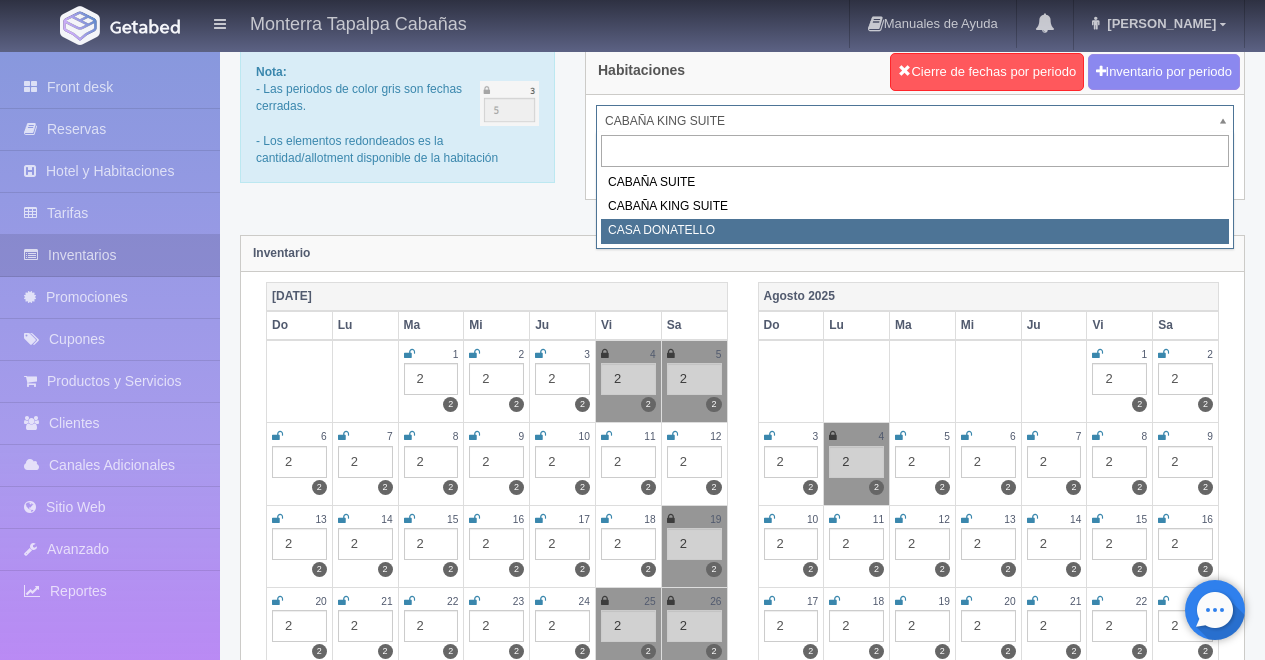 select on "2124" 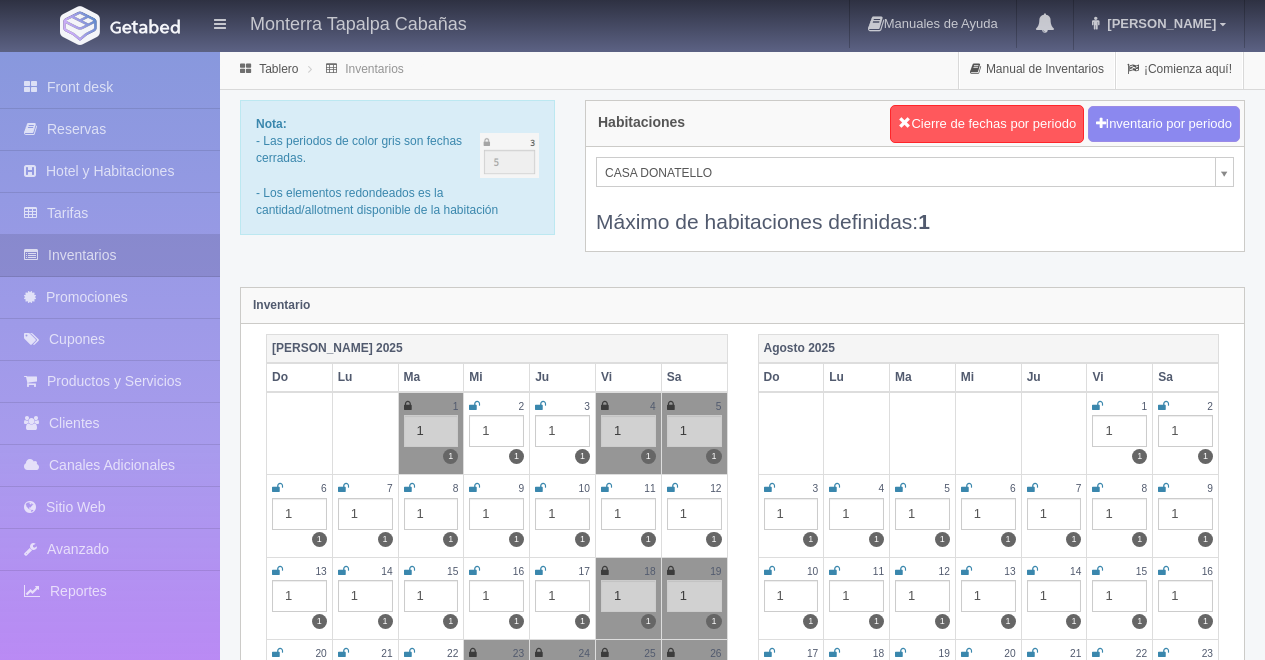 scroll, scrollTop: 0, scrollLeft: 0, axis: both 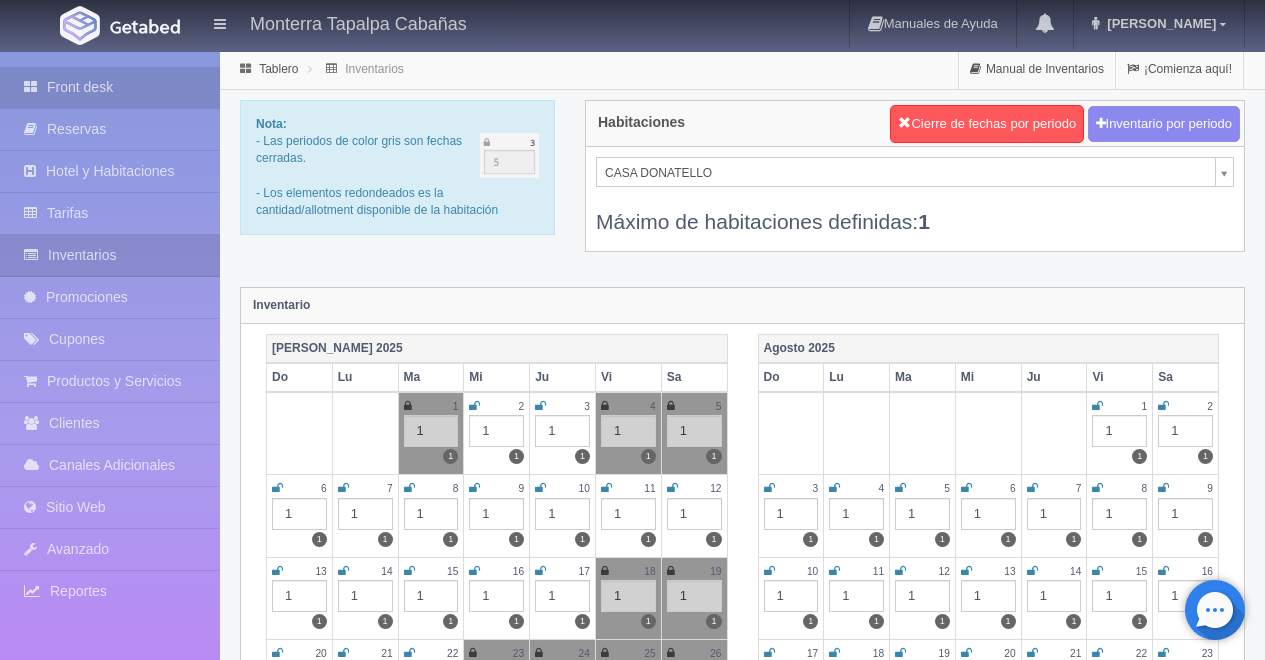 click on "Front desk" at bounding box center (110, 87) 